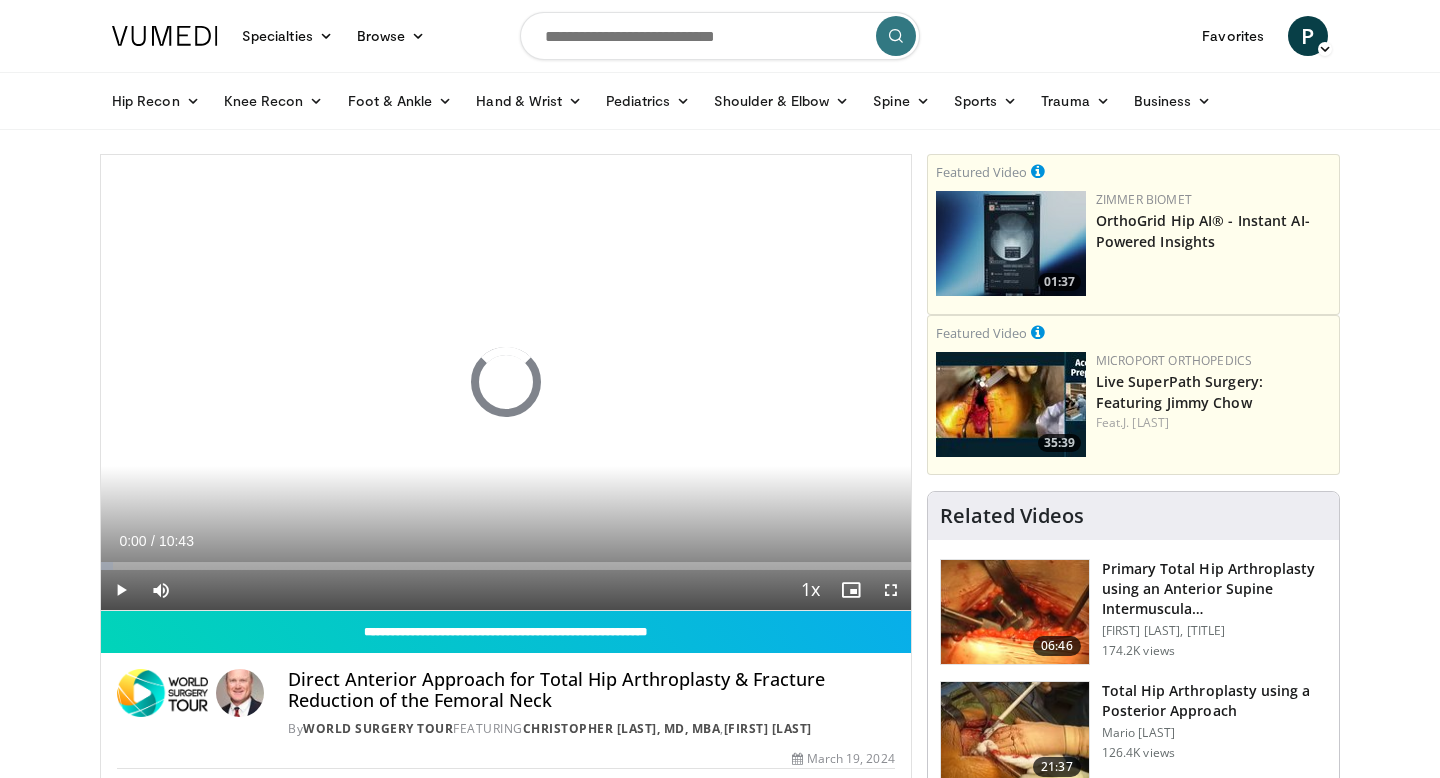 scroll, scrollTop: 0, scrollLeft: 0, axis: both 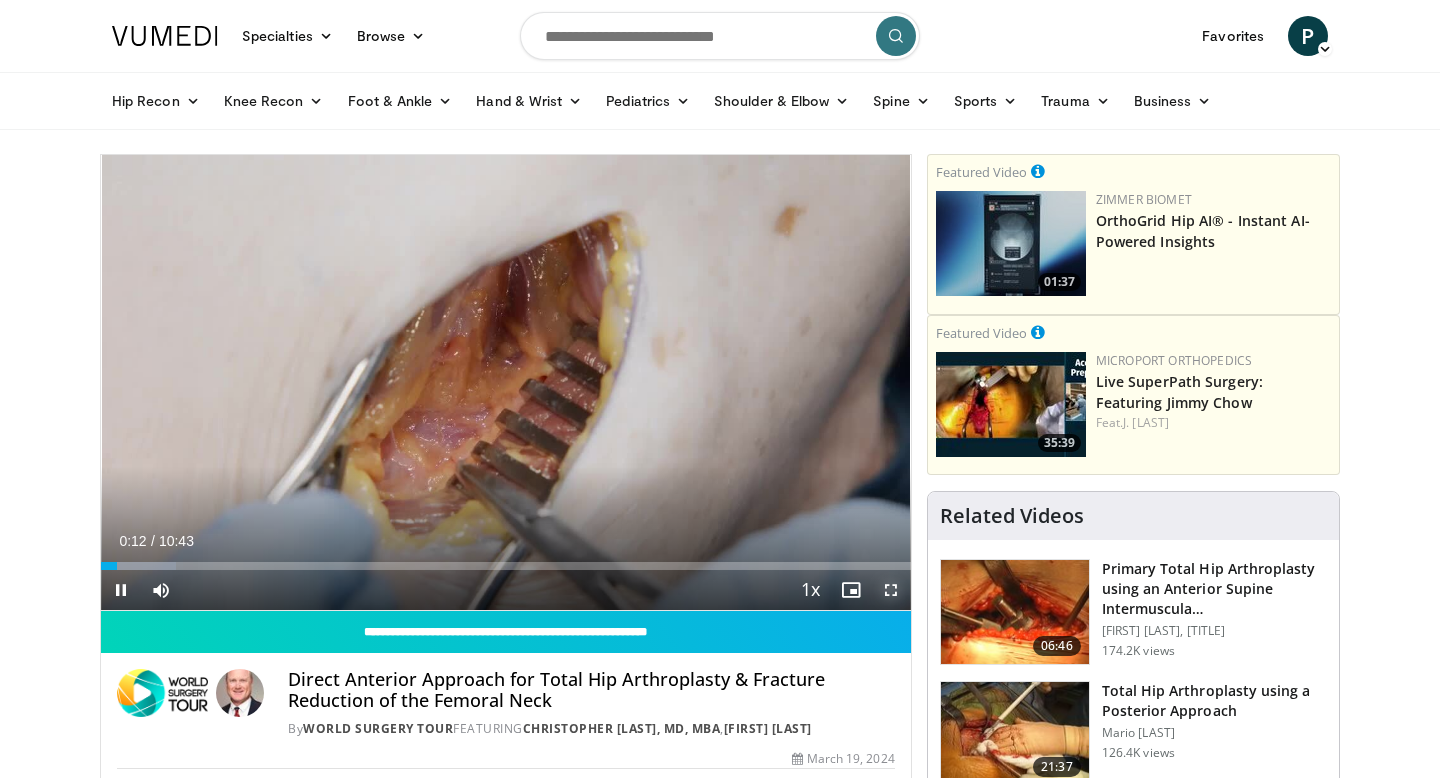click at bounding box center (891, 590) 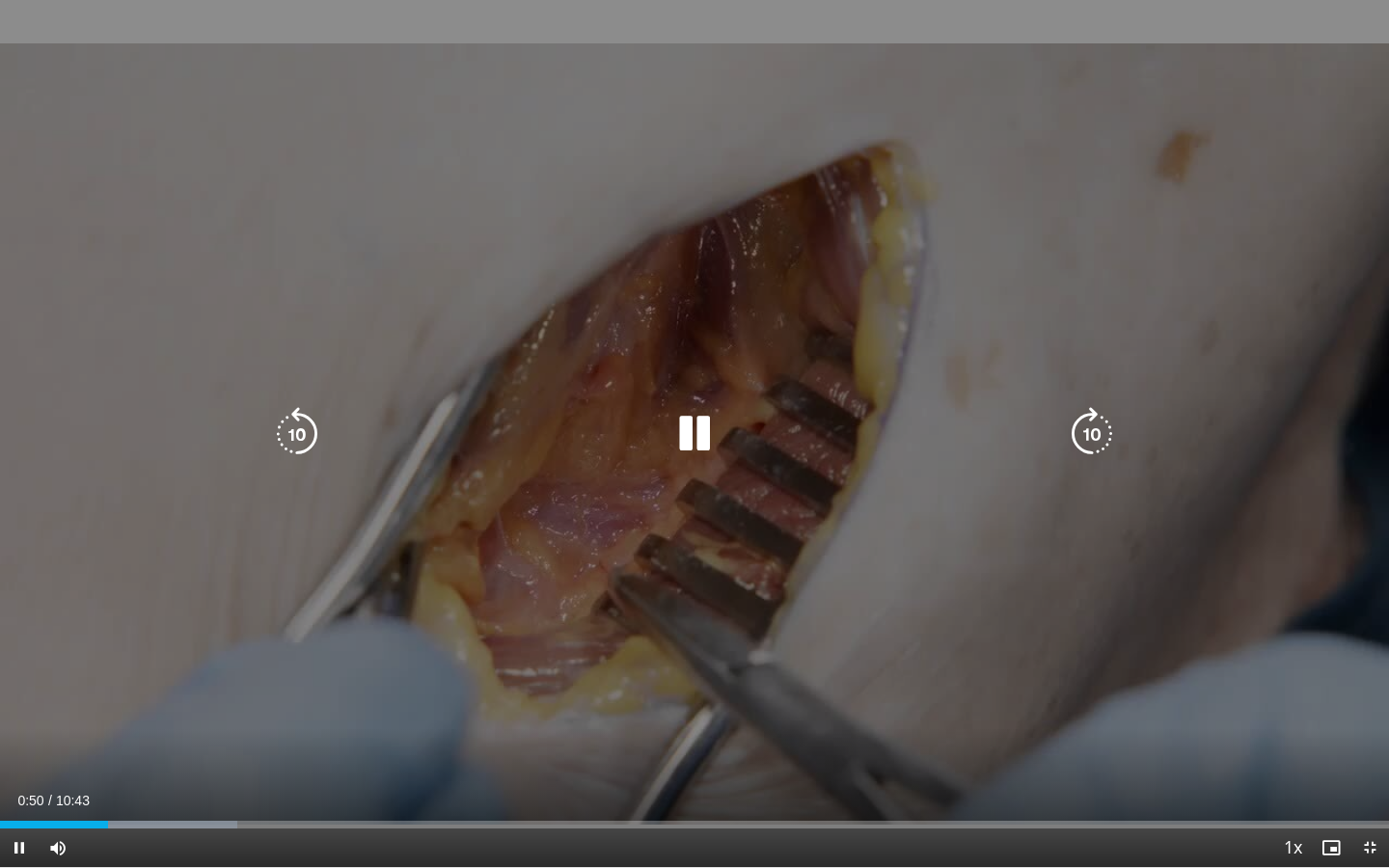click at bounding box center [694, 434] 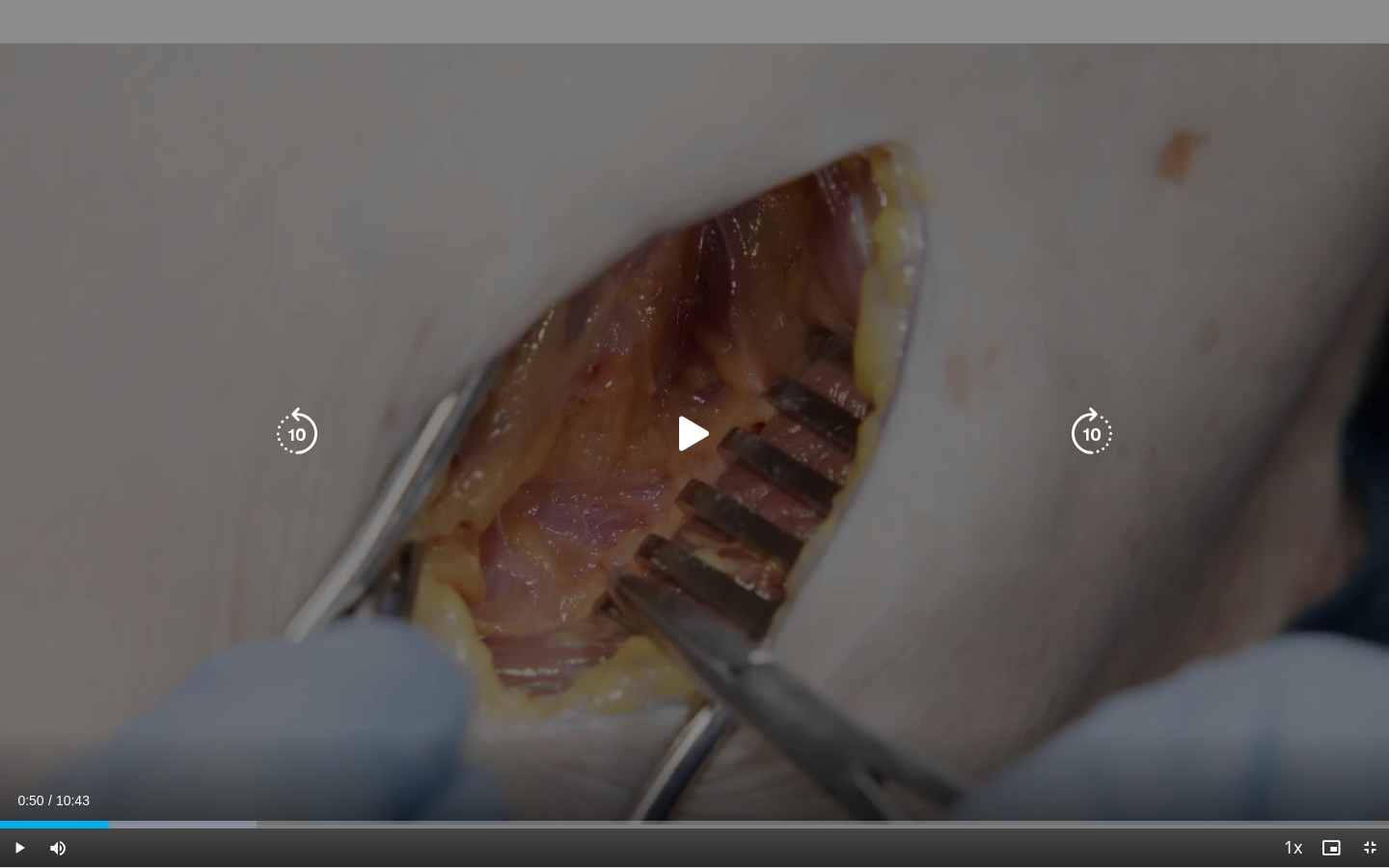 click on "10 seconds
Tap to unmute" at bounding box center (694, 433) 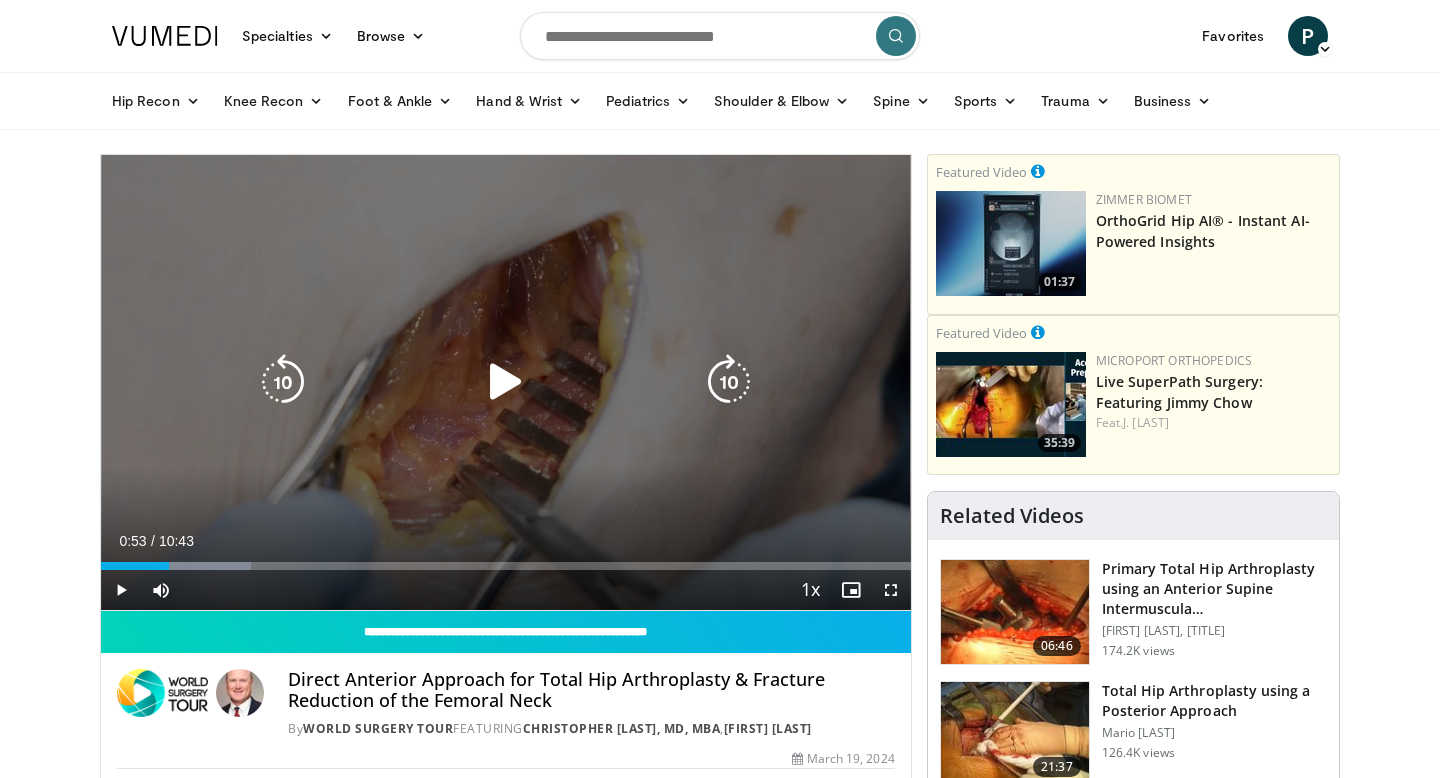 click on "10 seconds
Tap to unmute" at bounding box center [506, 382] 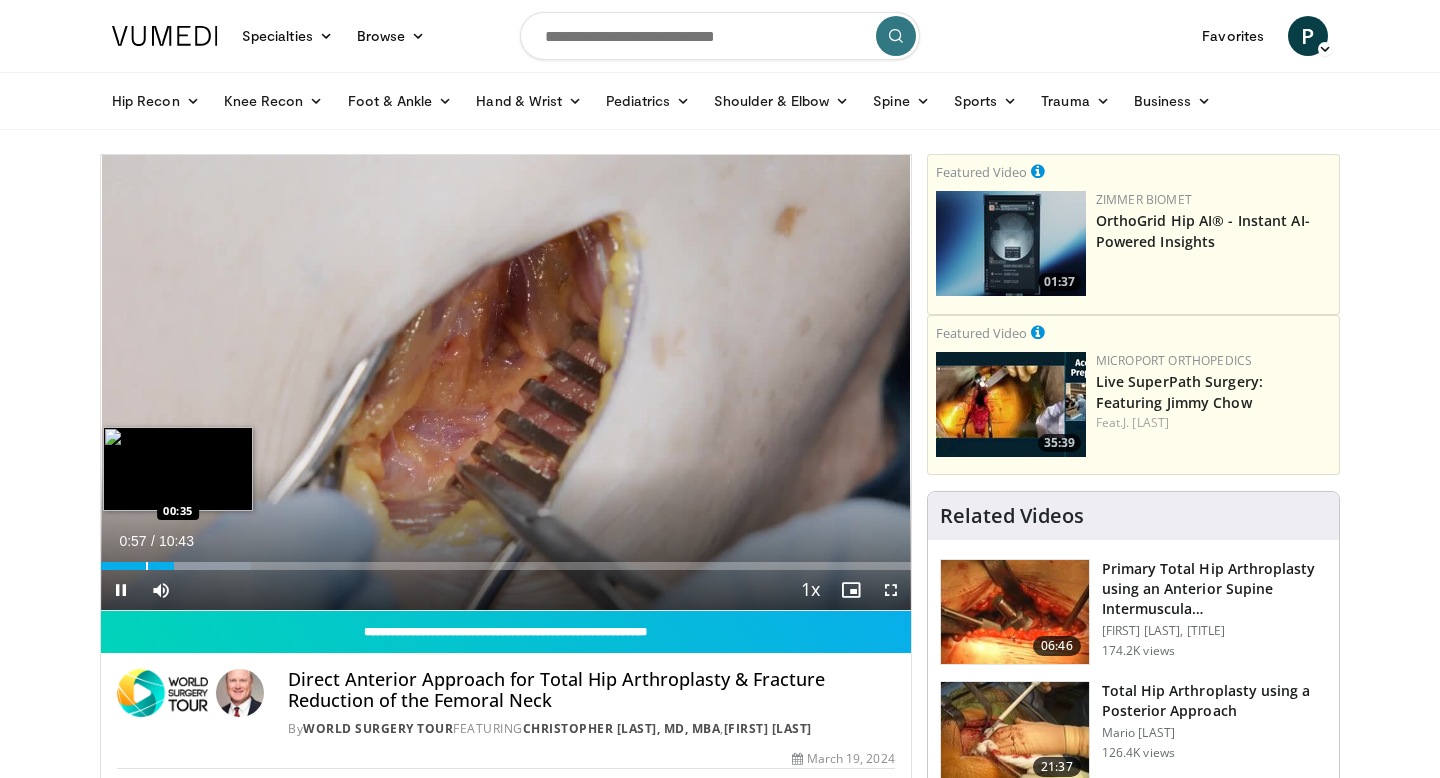 click at bounding box center [147, 566] 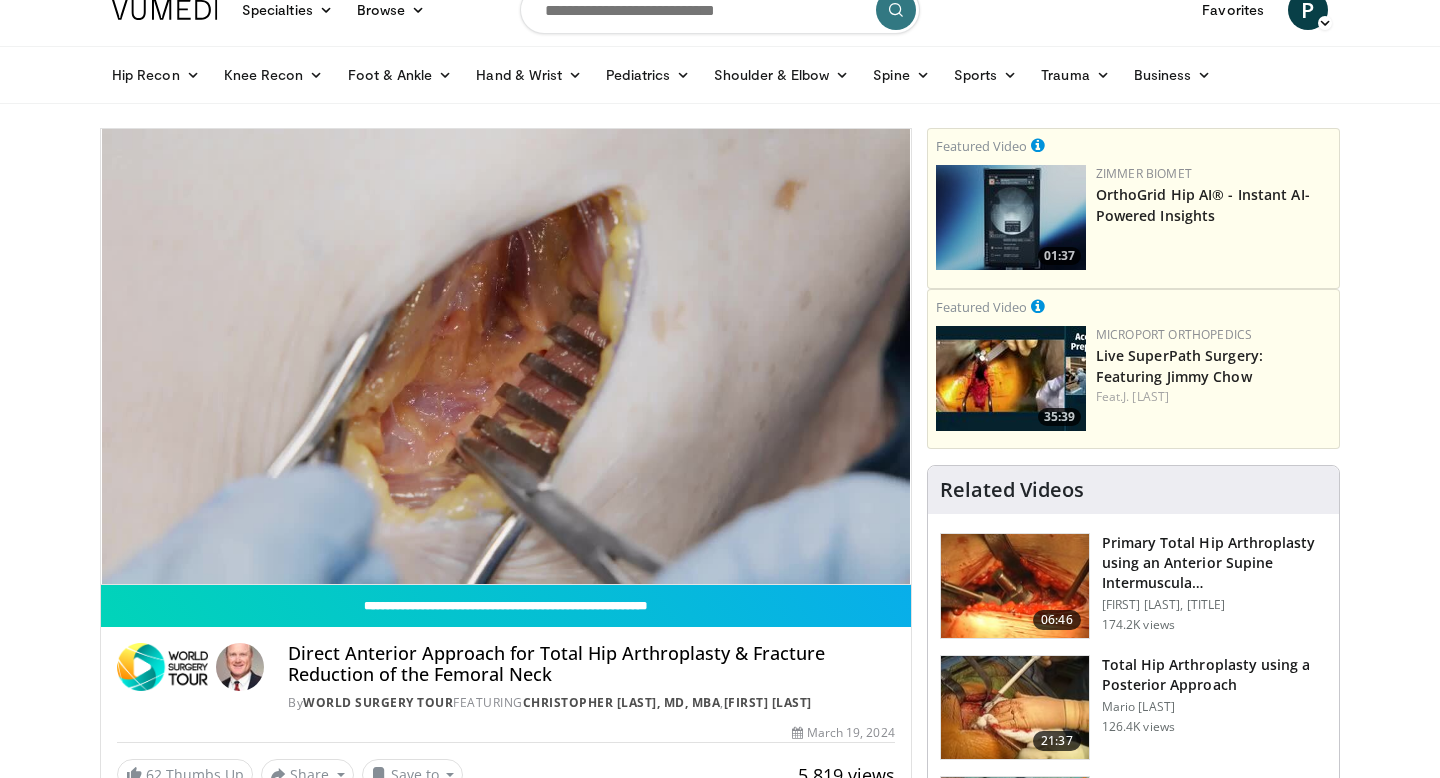 scroll, scrollTop: 29, scrollLeft: 0, axis: vertical 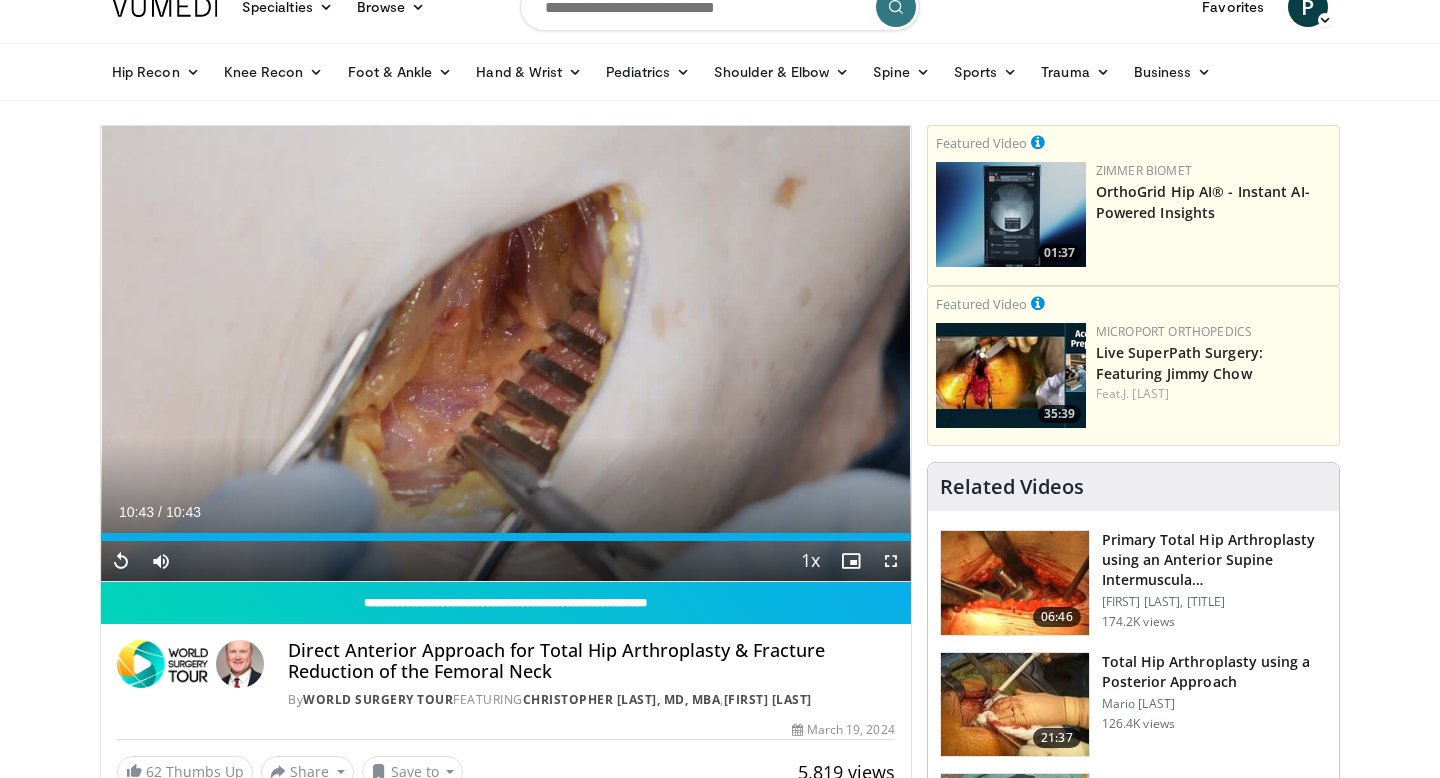 click at bounding box center [1015, 705] 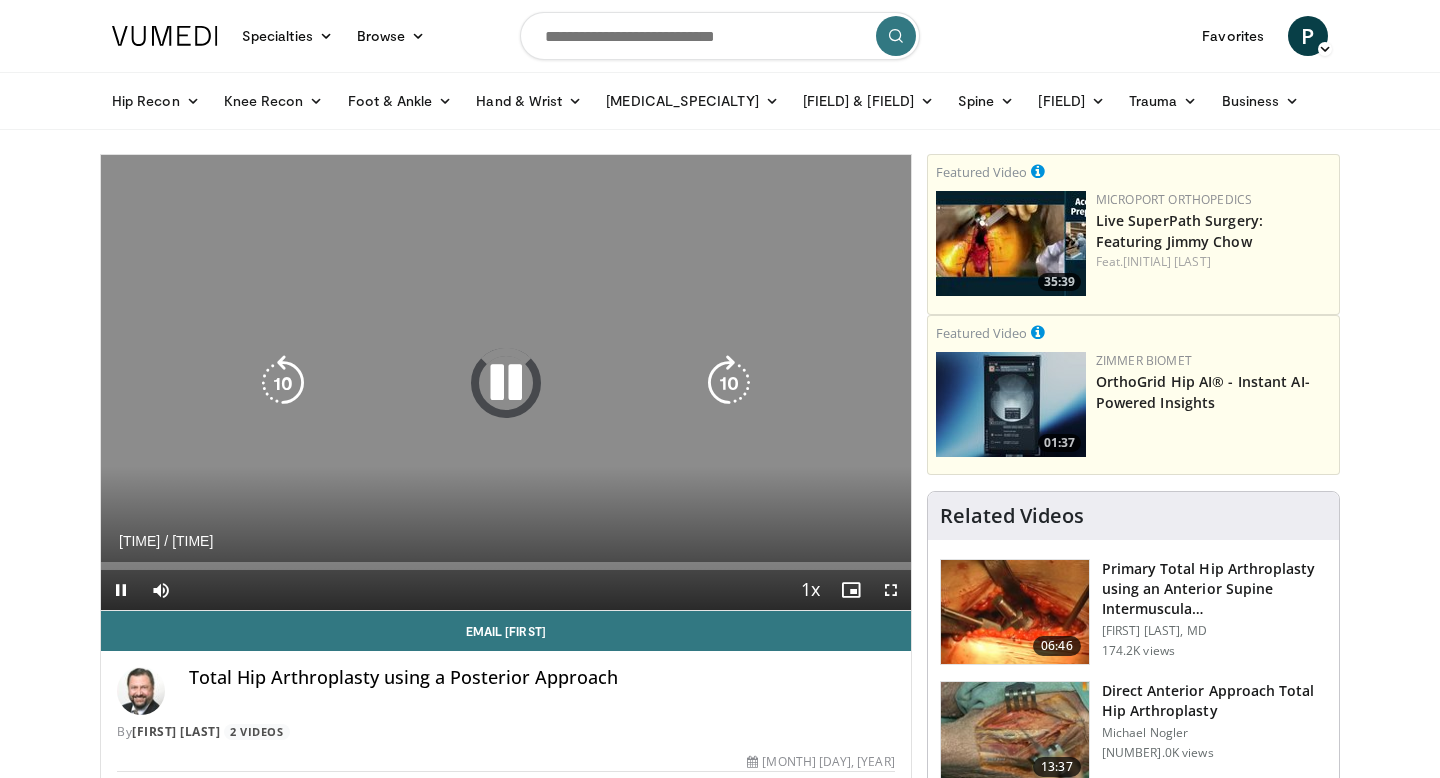 scroll, scrollTop: 0, scrollLeft: 0, axis: both 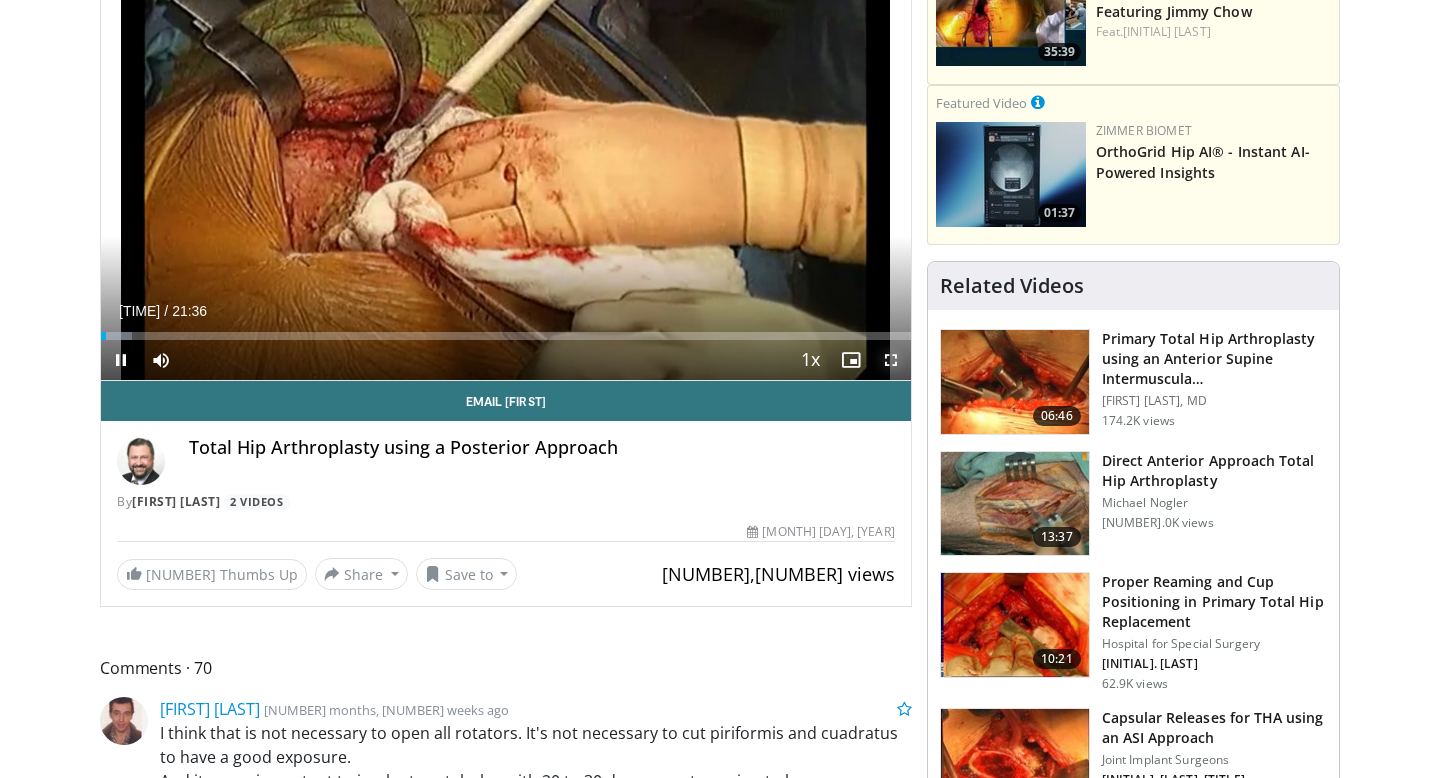 click at bounding box center [891, 360] 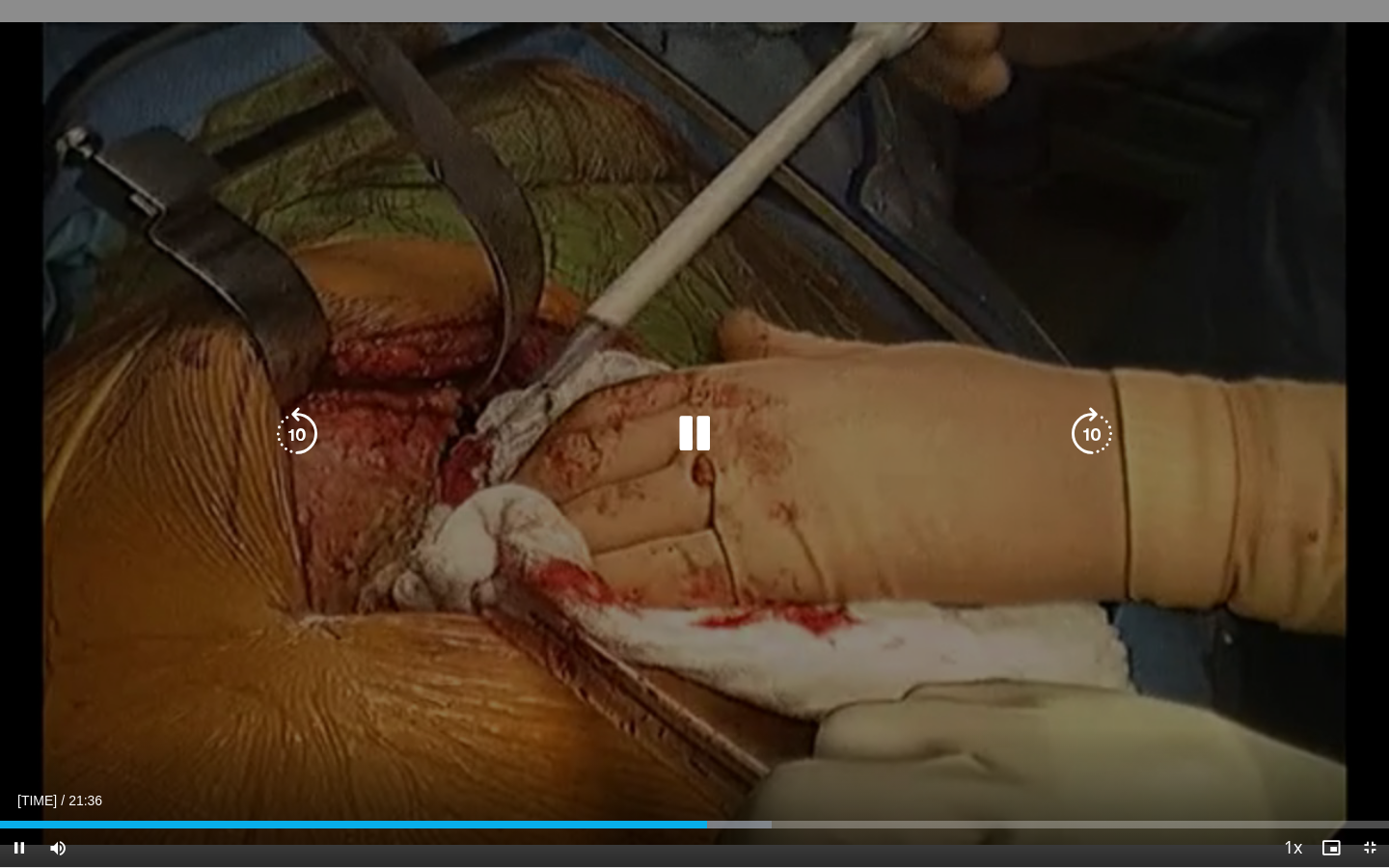 click on "10 seconds
Tap to unmute" at bounding box center (694, 433) 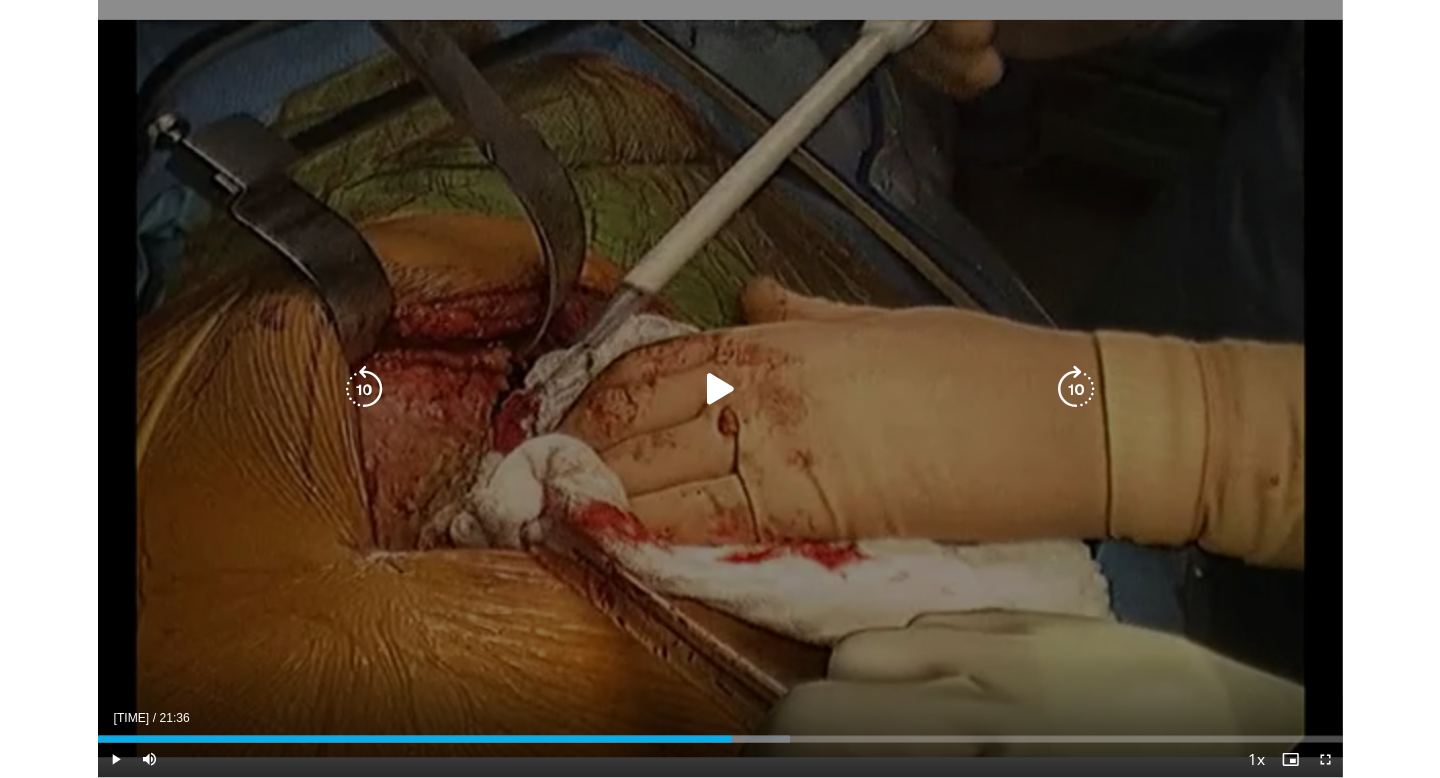 scroll, scrollTop: 686, scrollLeft: 0, axis: vertical 